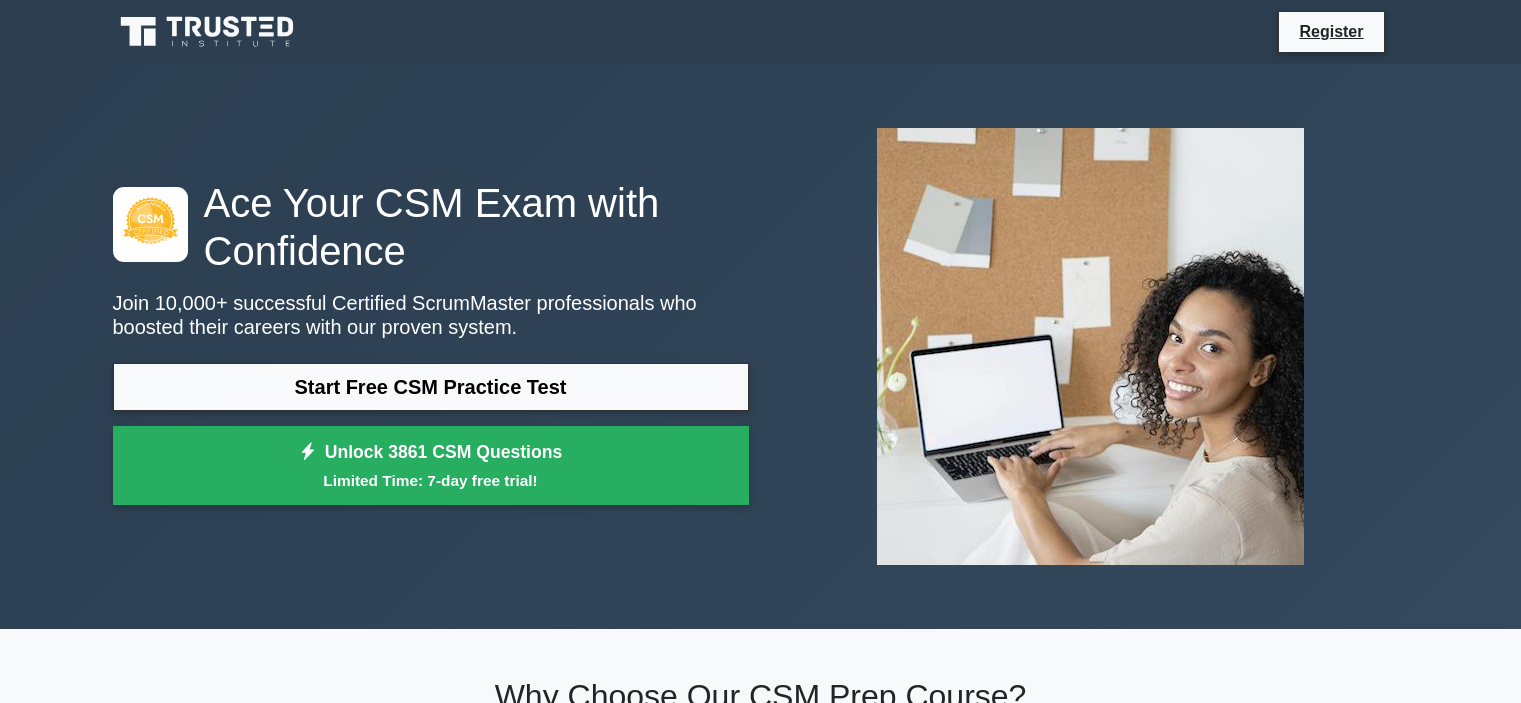 scroll, scrollTop: 0, scrollLeft: 0, axis: both 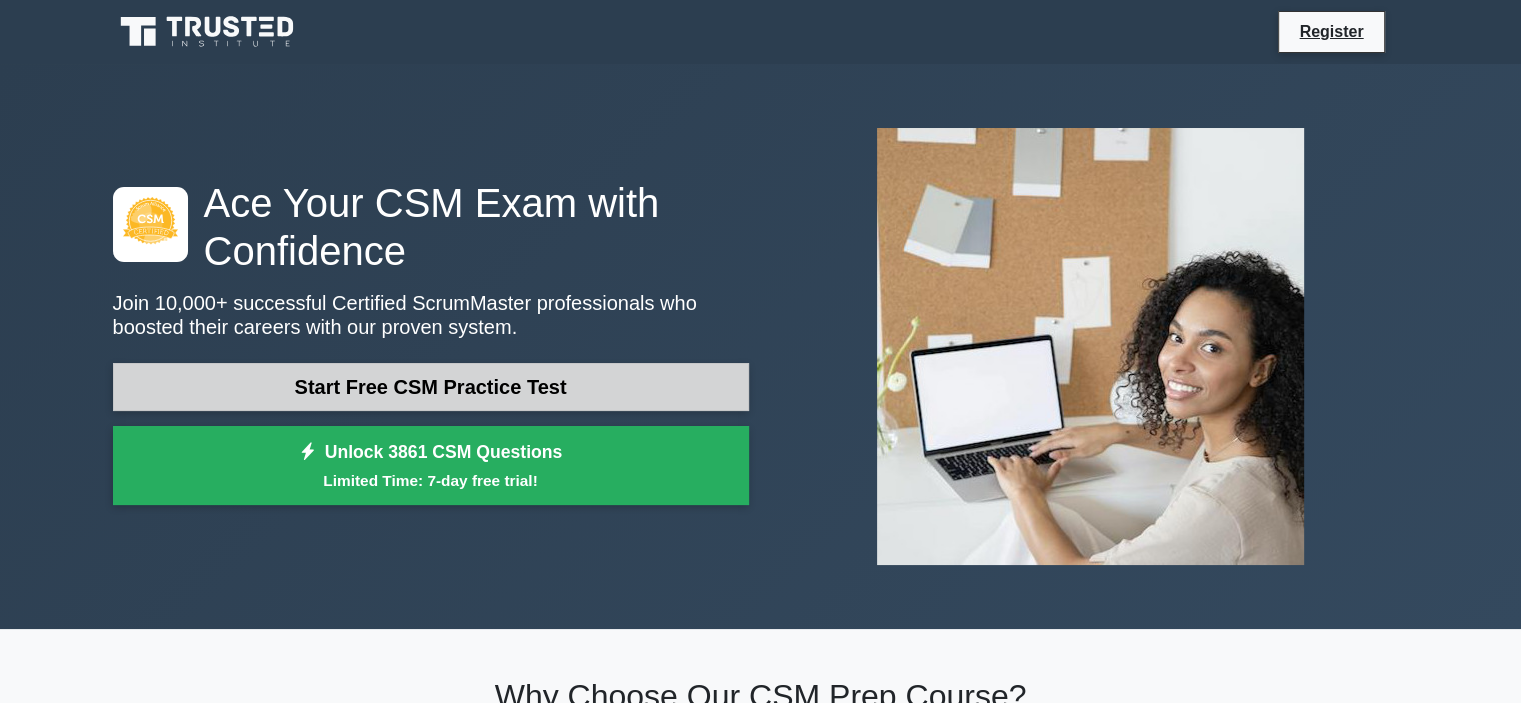 click on "Start Free CSM Practice Test" at bounding box center [431, 387] 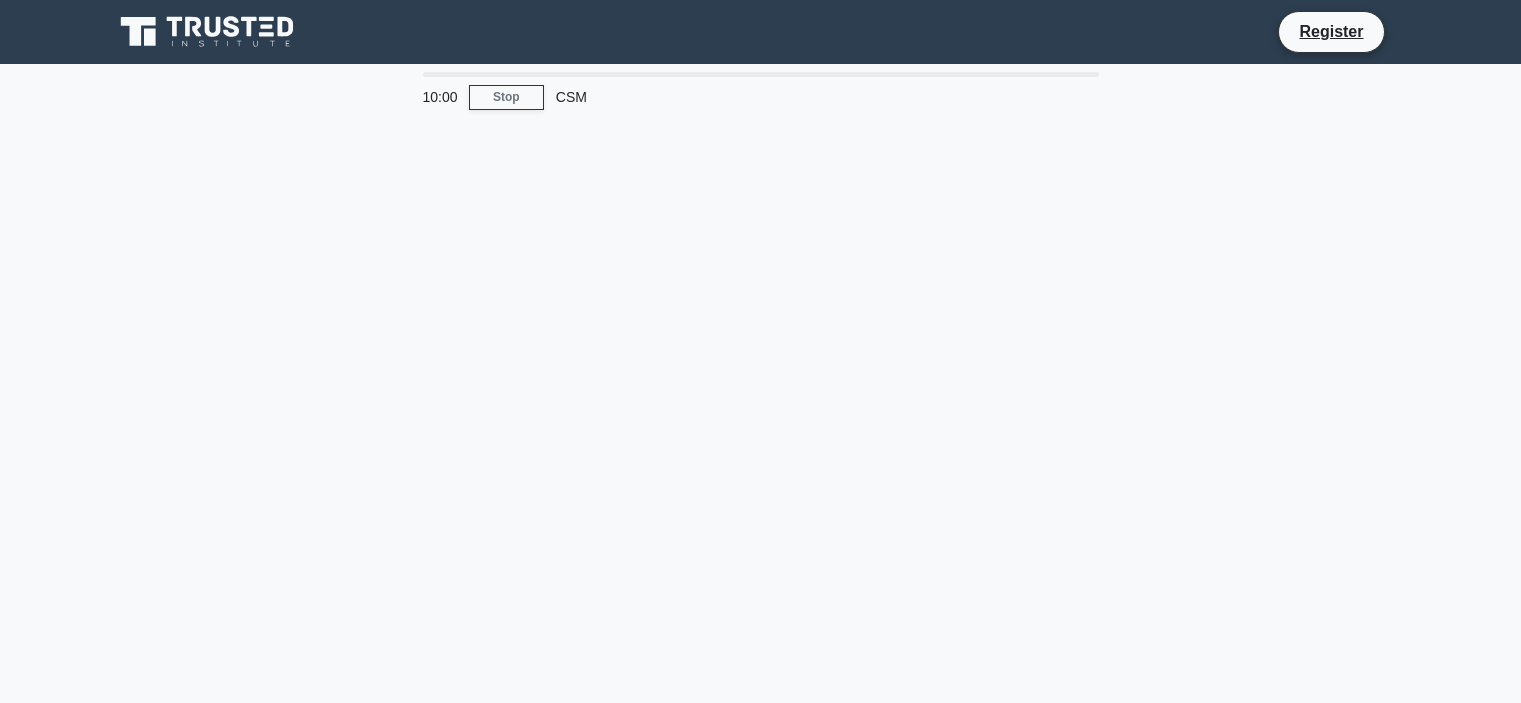 scroll, scrollTop: 0, scrollLeft: 0, axis: both 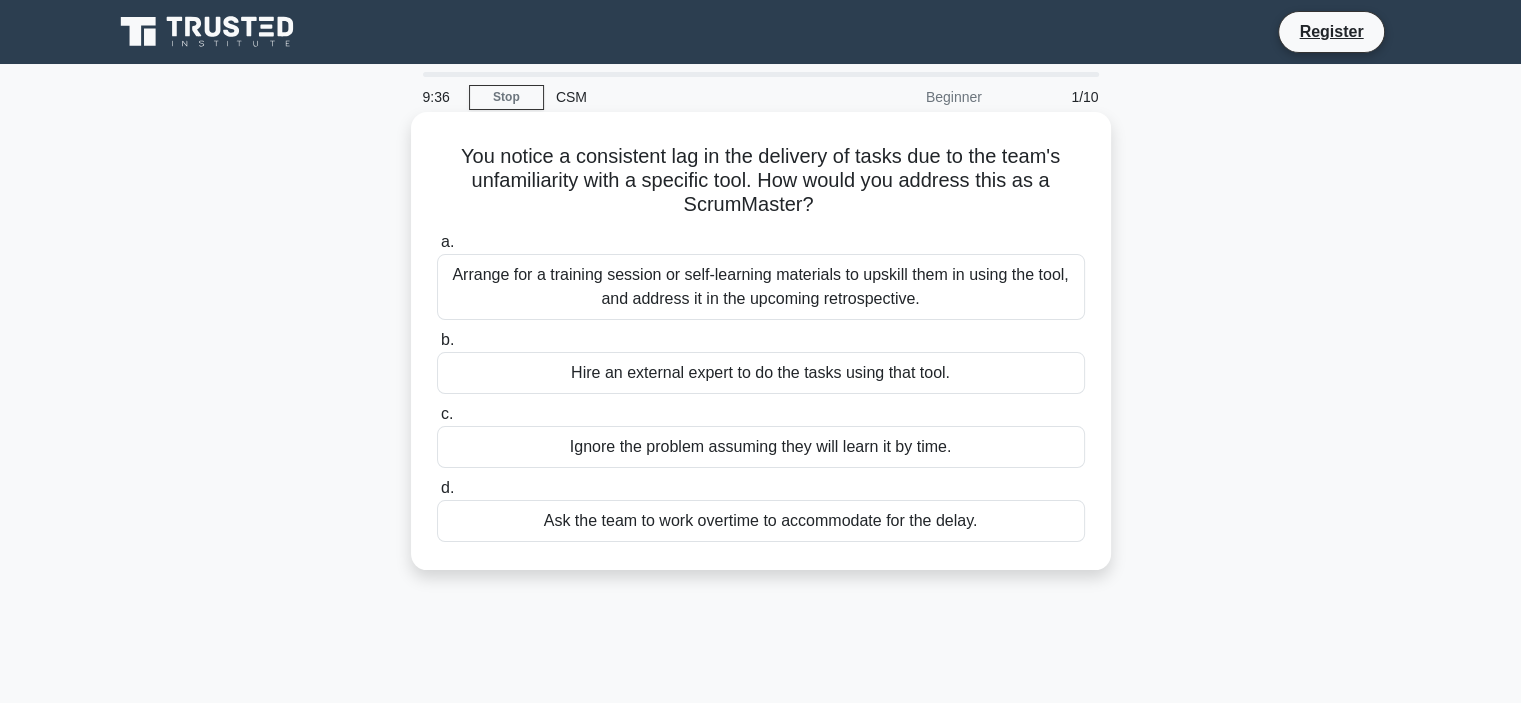 click on "Arrange for a training session or self-learning materials to upskill them in using the tool, and address it in the upcoming retrospective." at bounding box center [761, 287] 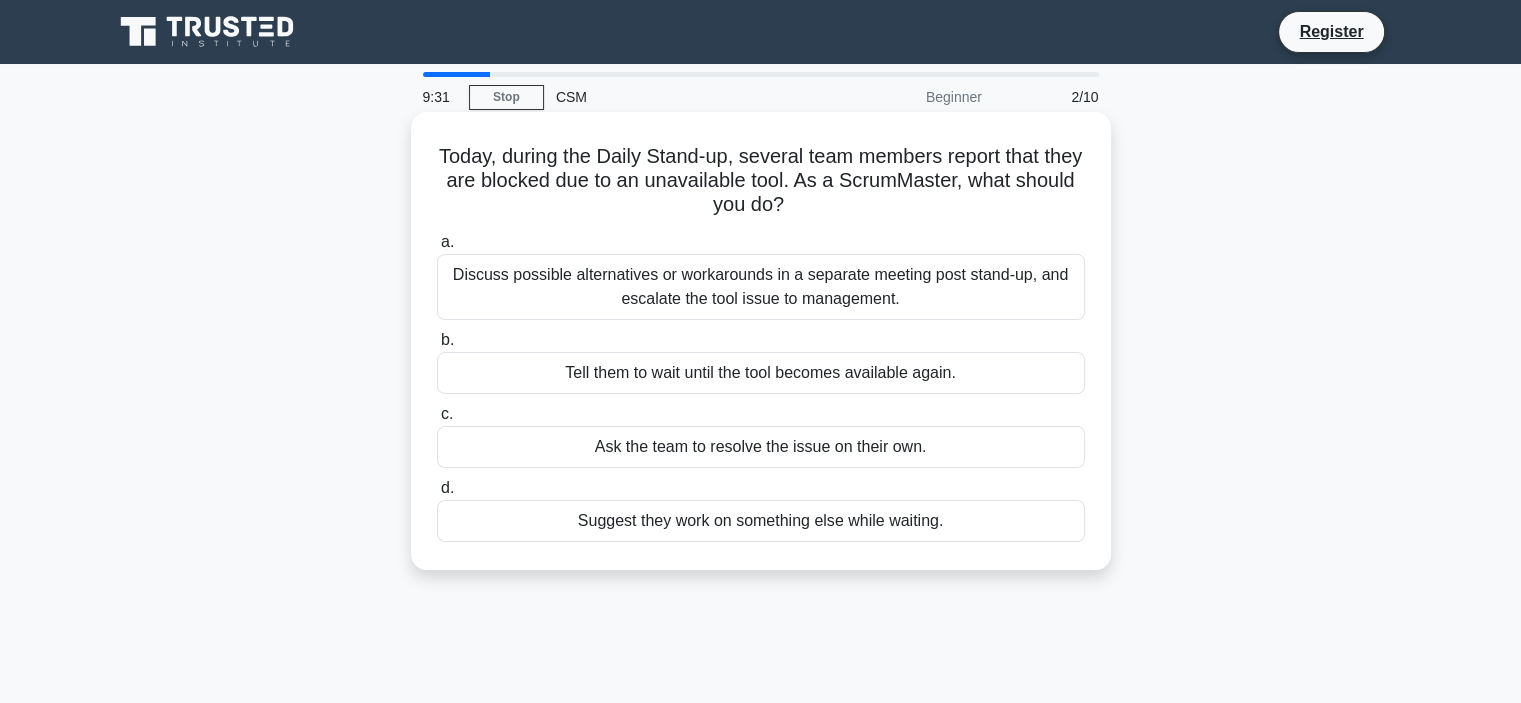 click on "Discuss possible alternatives or workarounds in a separate meeting post stand-up, and escalate the tool issue to management." at bounding box center [761, 287] 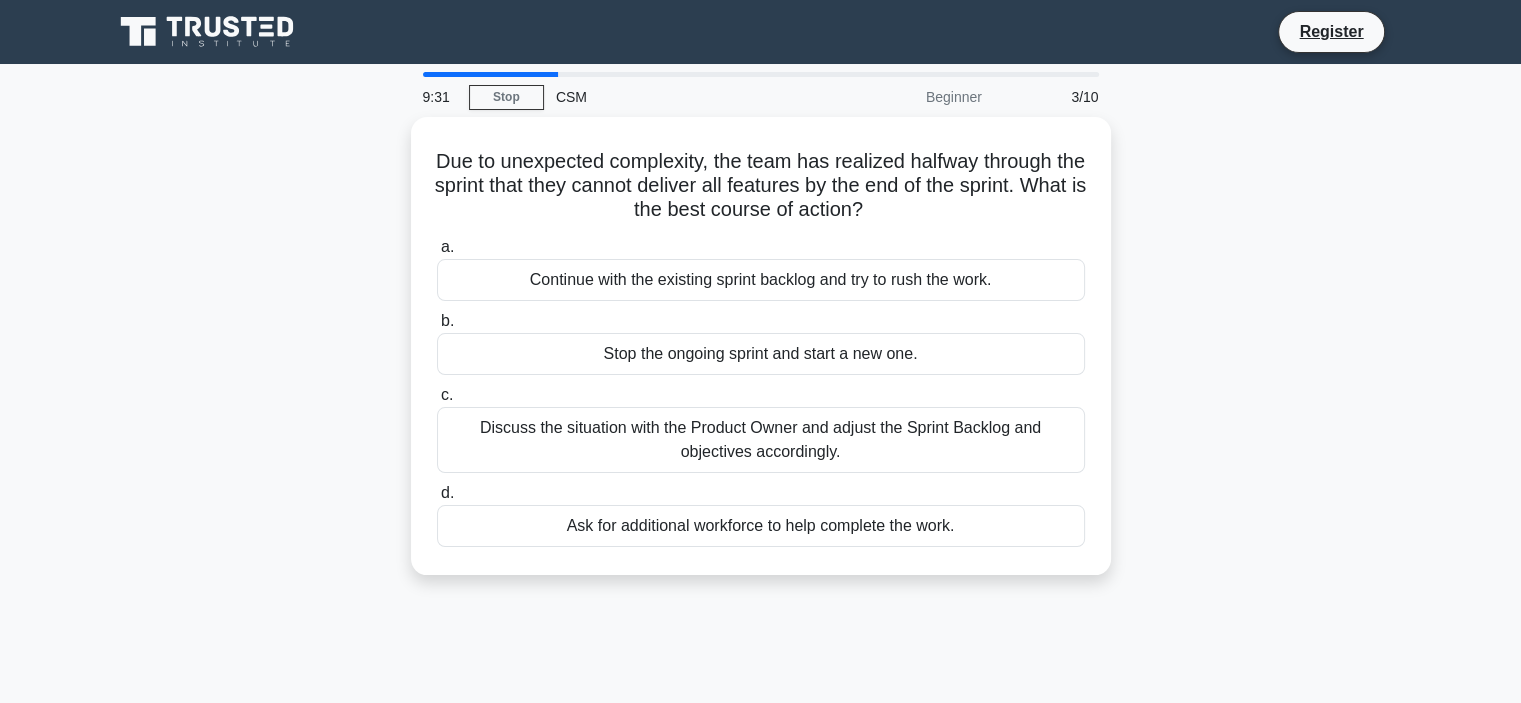 click on "Continue with the existing sprint backlog and try to rush the work." at bounding box center [761, 280] 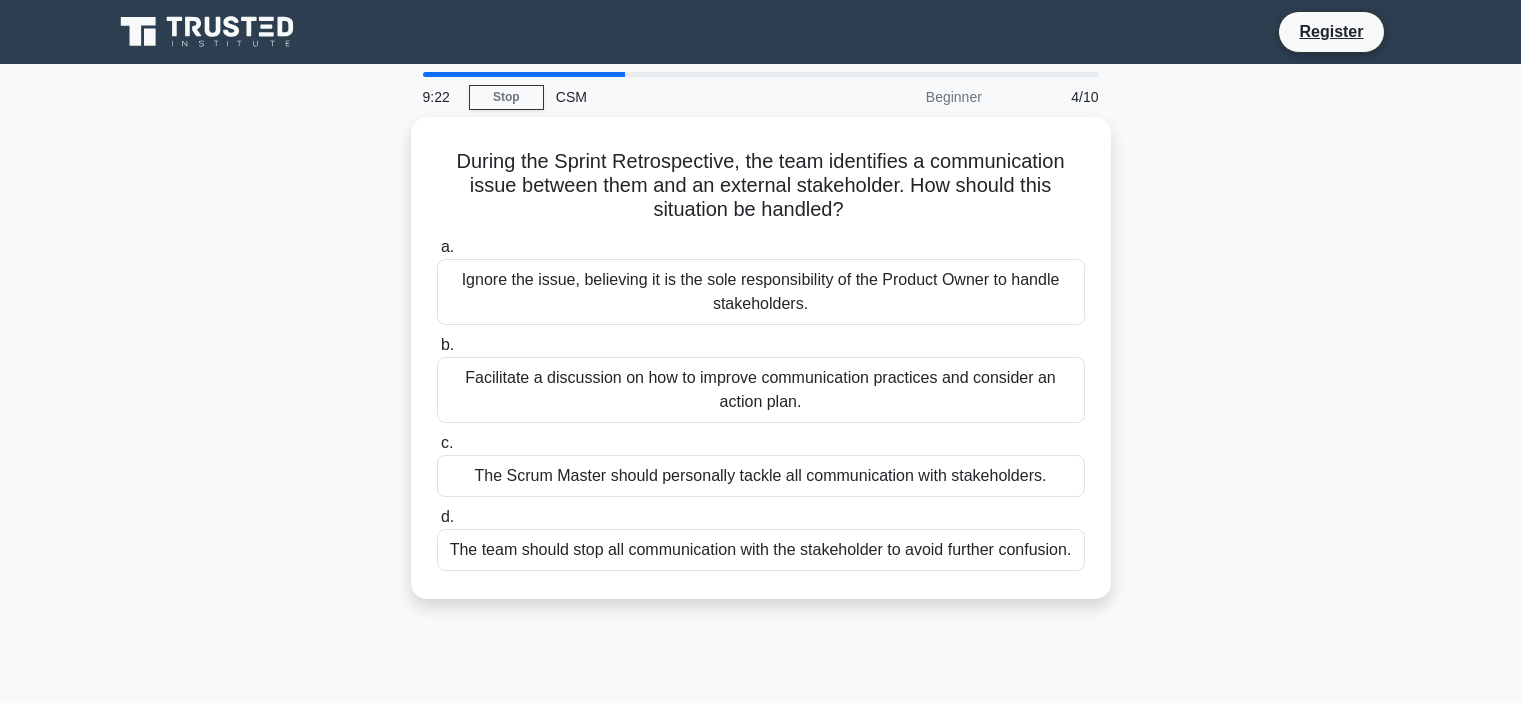 scroll, scrollTop: 0, scrollLeft: 0, axis: both 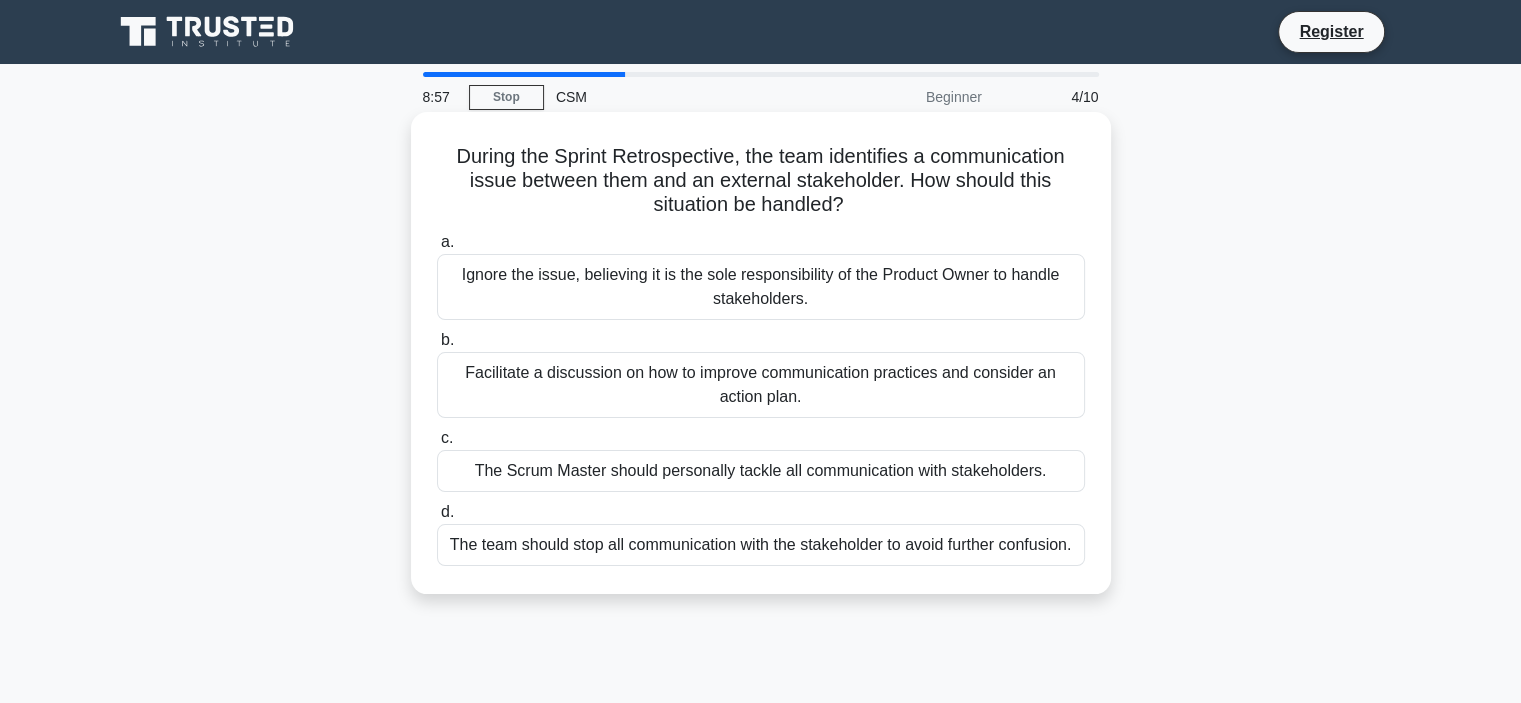click on "The Scrum Master should personally tackle all communication with stakeholders." at bounding box center (761, 471) 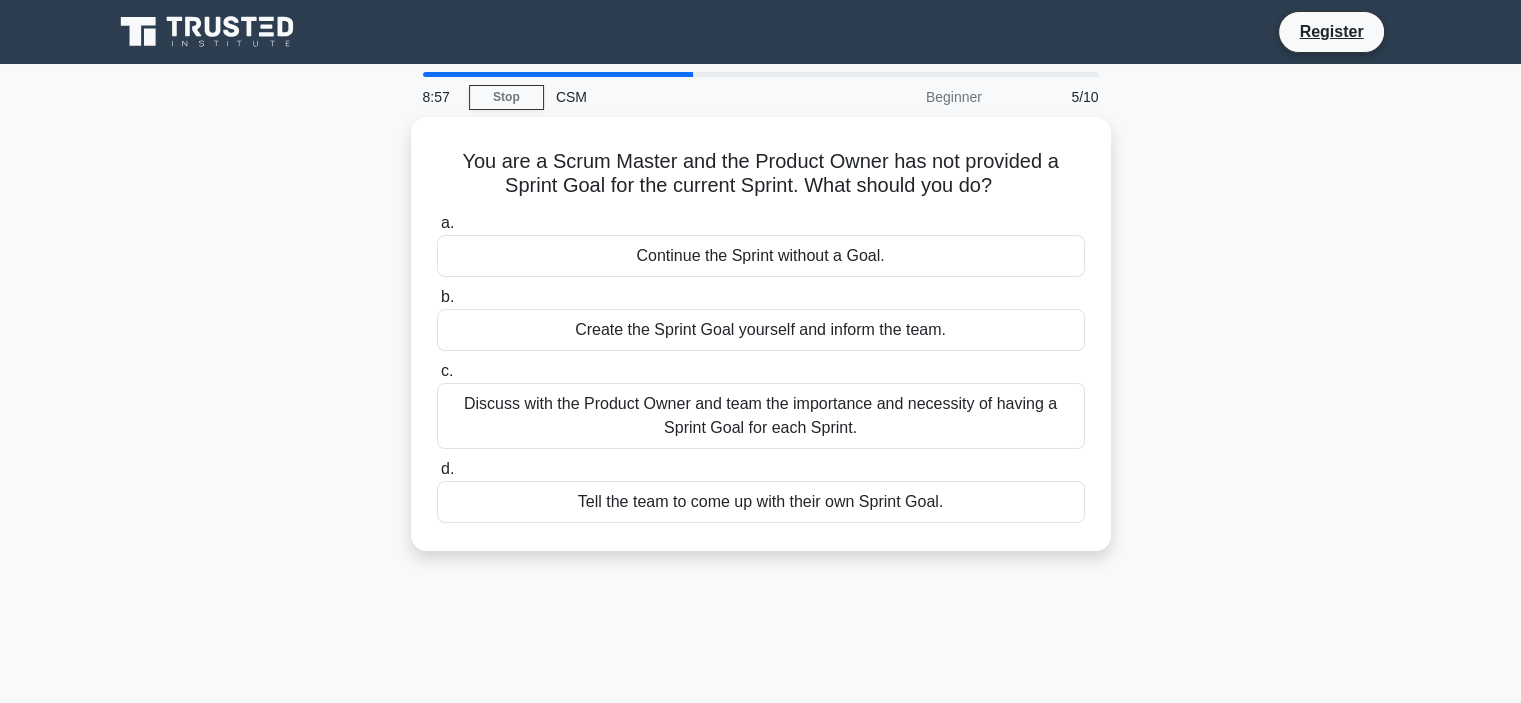 click on "d.
Tell the team to come up with their own Sprint Goal." at bounding box center (761, 490) 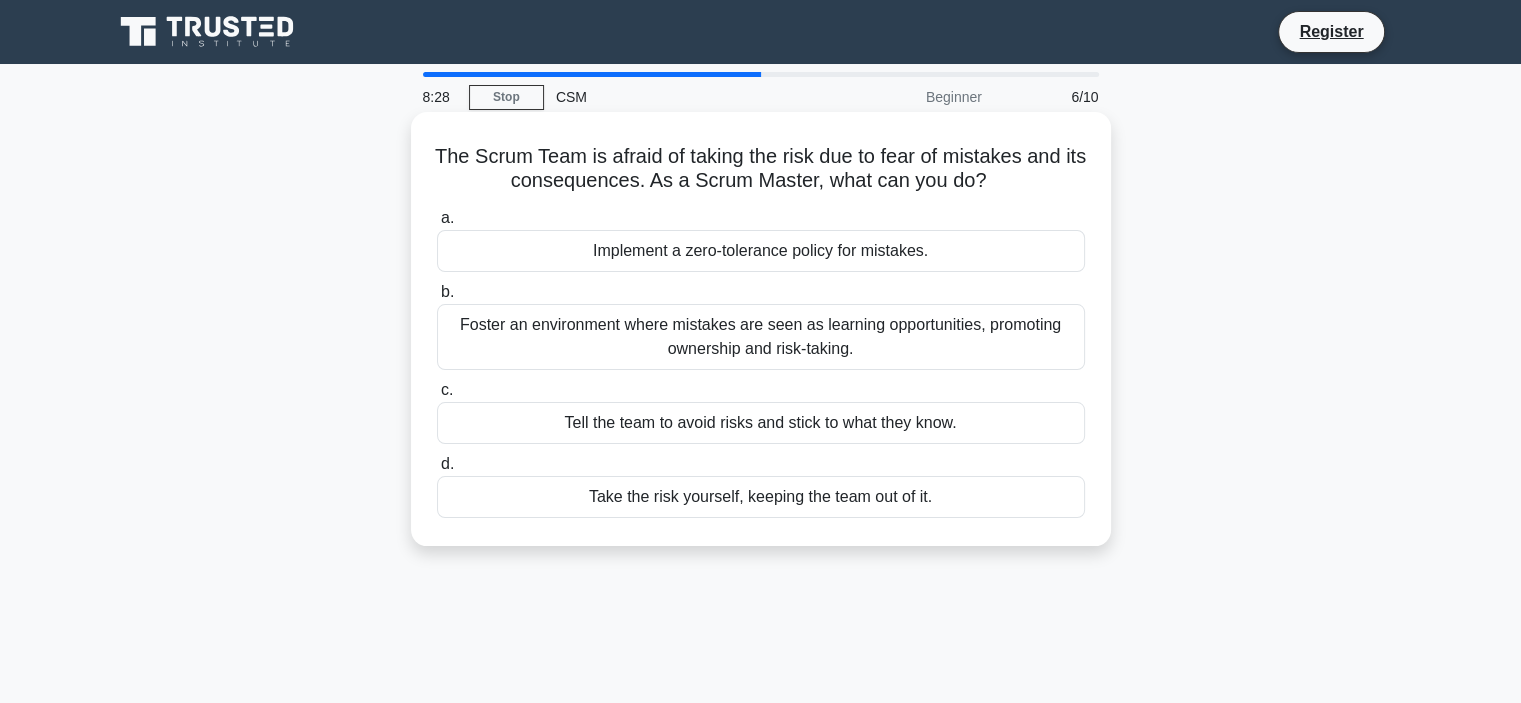 click on "Foster an environment where mistakes are seen as learning opportunities, promoting ownership and risk-taking." at bounding box center (761, 337) 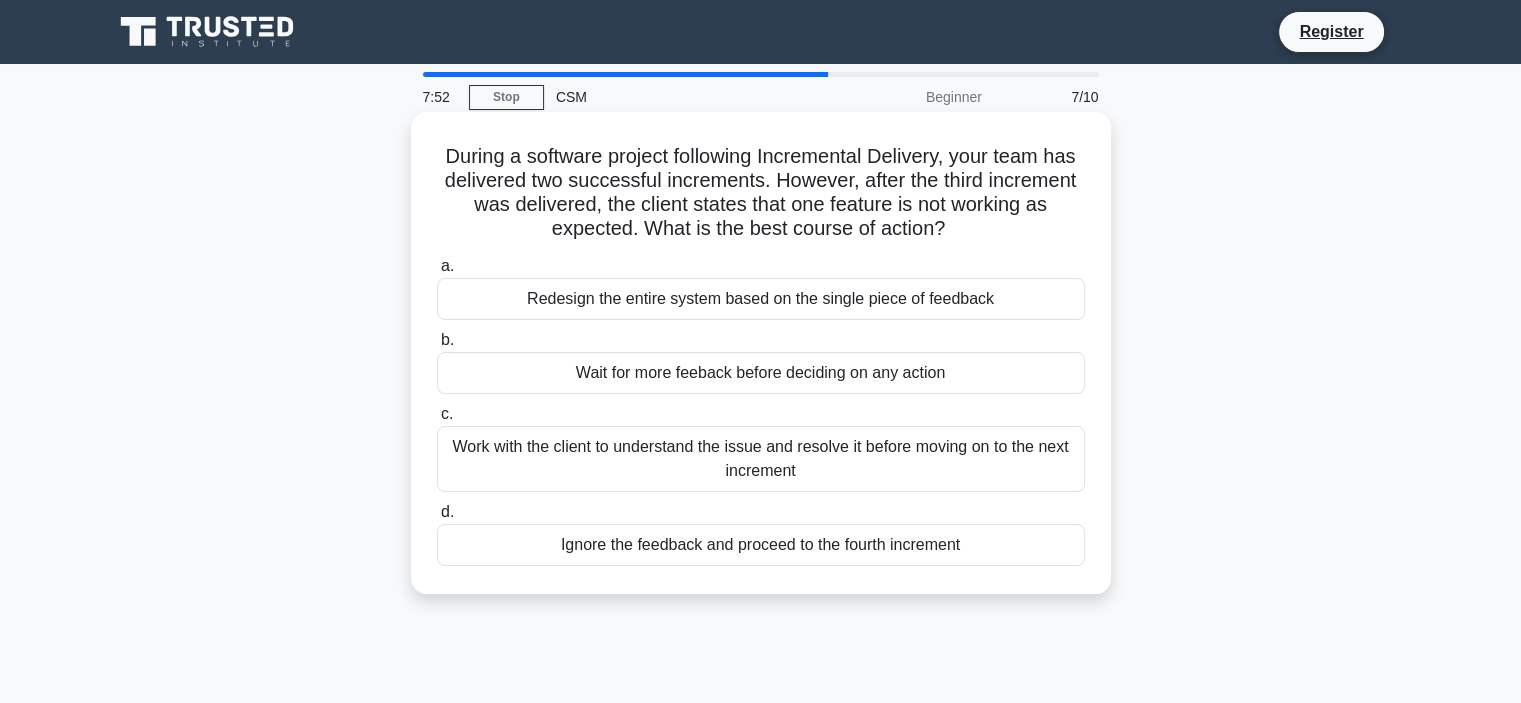 click on "Work with the client to understand the issue and resolve it before moving on to the next increment" at bounding box center [761, 459] 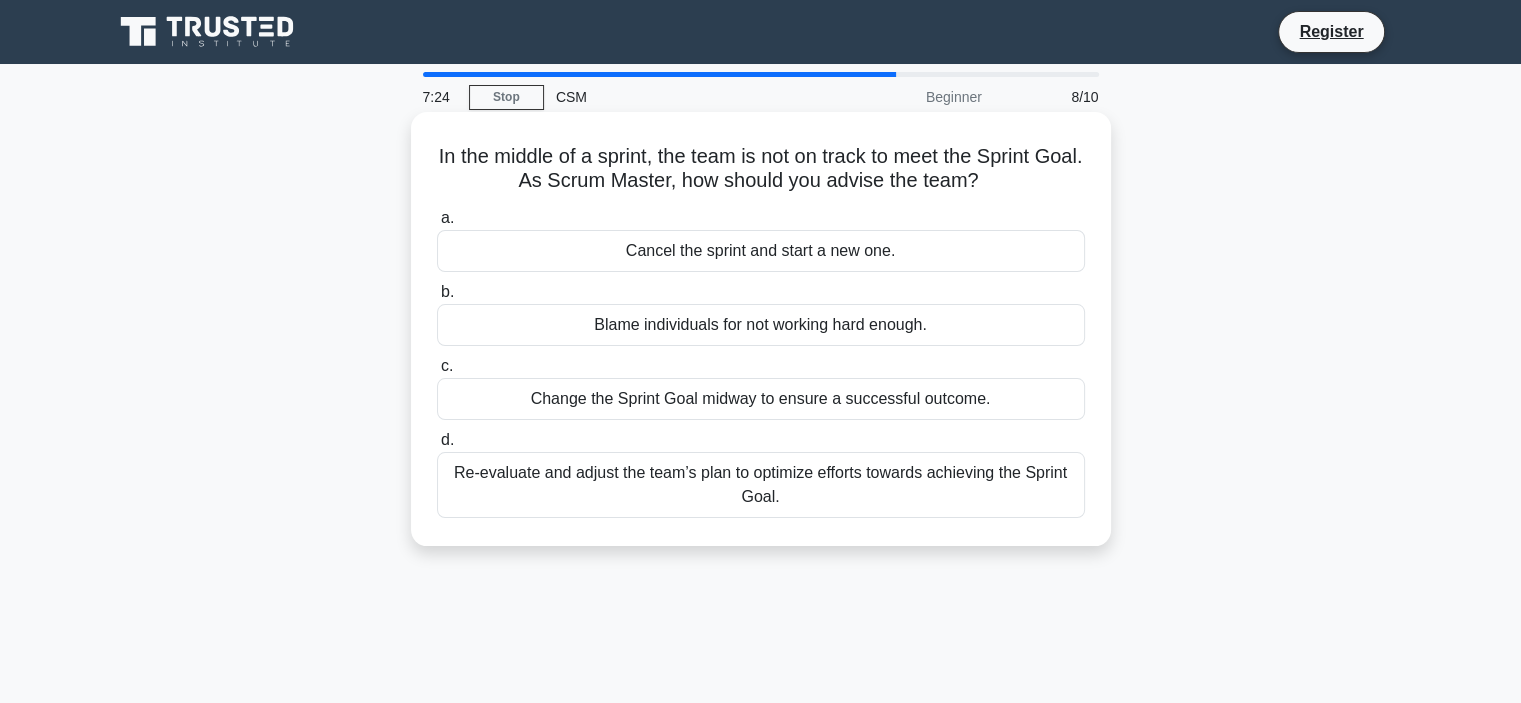 click on "Re-evaluate and adjust the team’s plan to optimize efforts towards achieving the Sprint Goal." at bounding box center [761, 485] 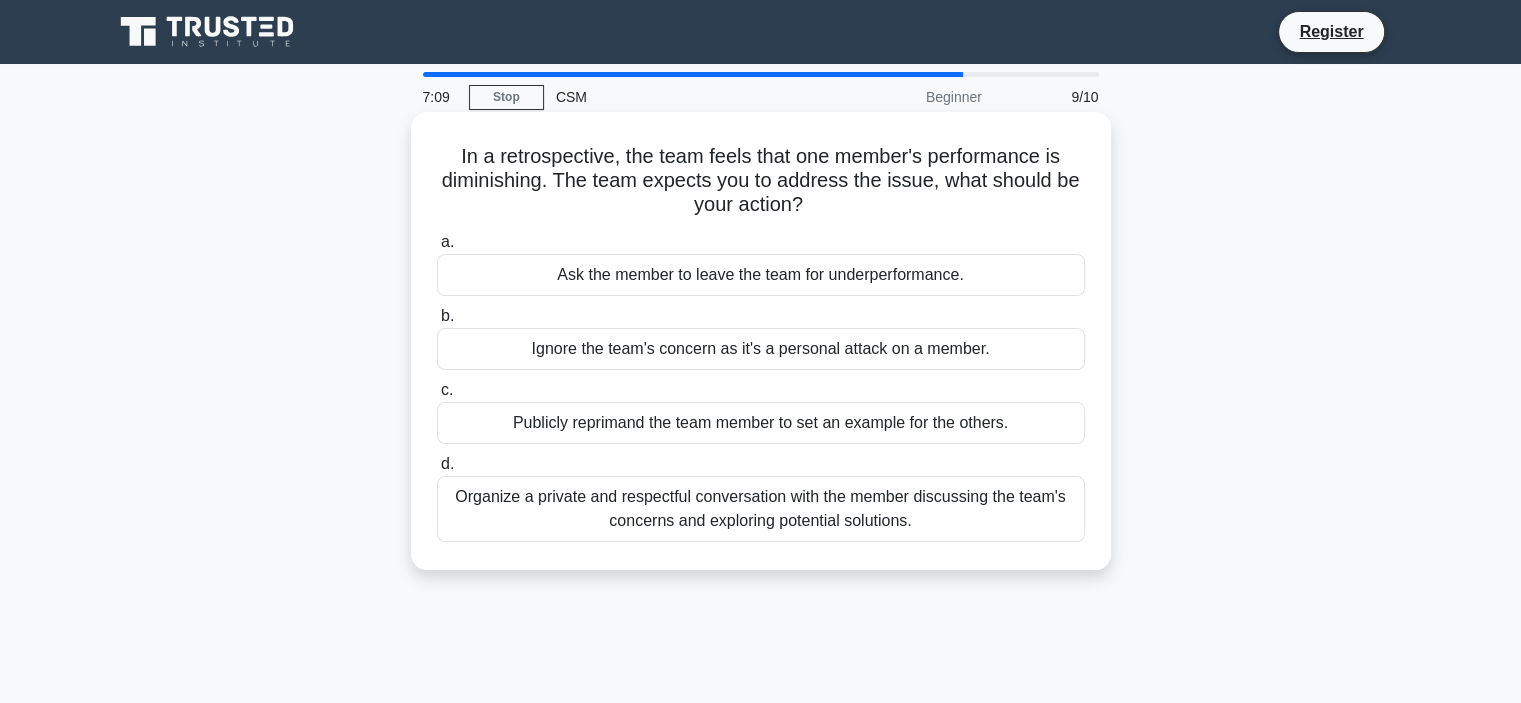 click on "Organize a private and respectful conversation with the member discussing the team's concerns and exploring potential solutions." at bounding box center (761, 509) 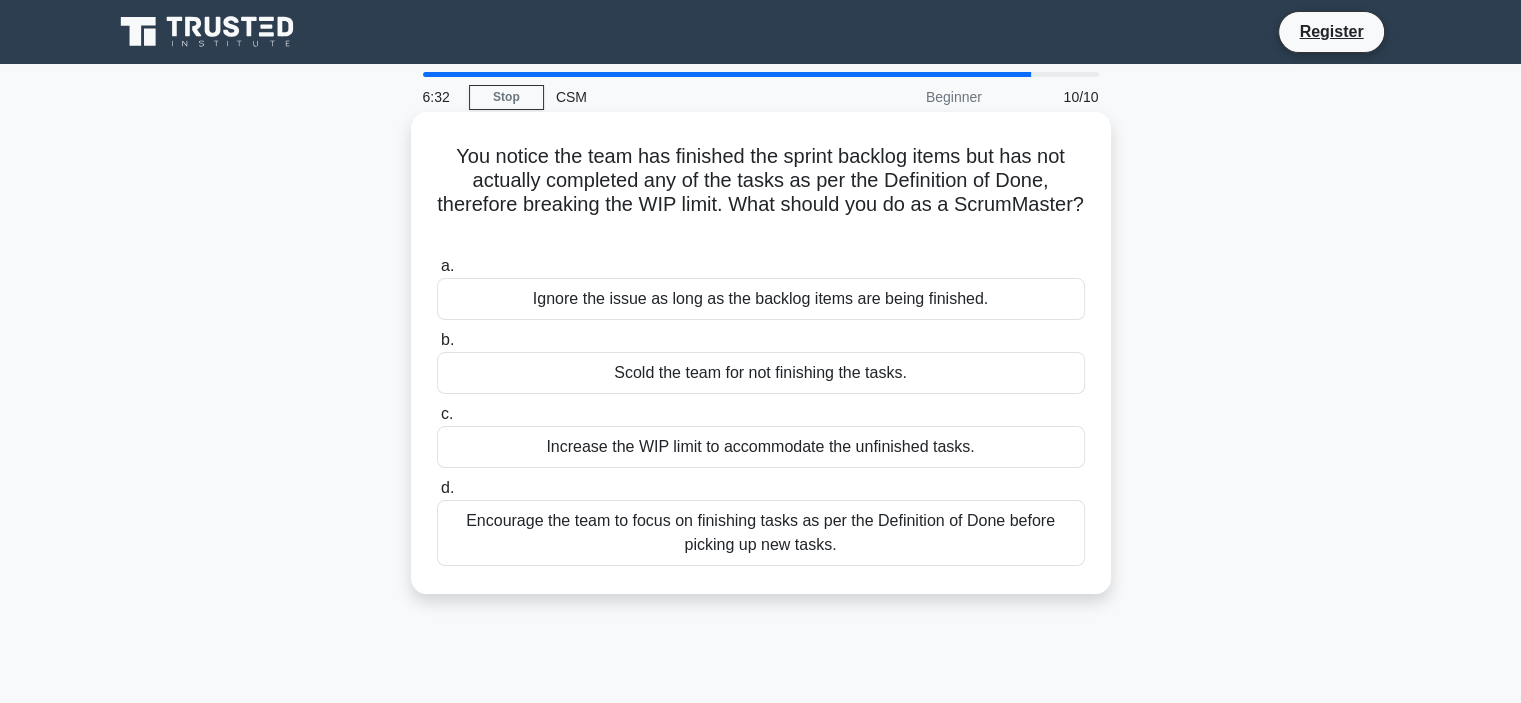 click on "Encourage the team to focus on finishing tasks as per the Definition of Done before picking up new tasks." at bounding box center [761, 533] 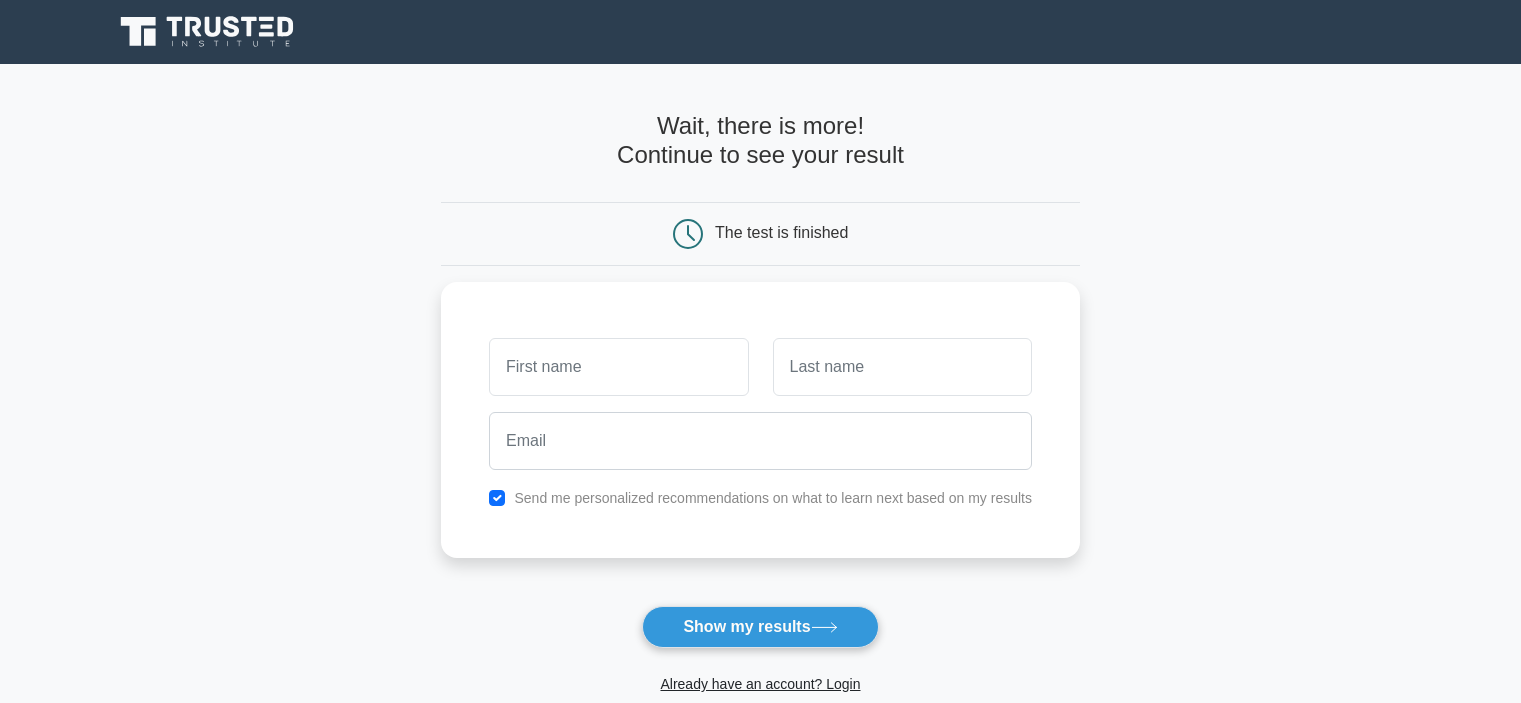 scroll, scrollTop: 0, scrollLeft: 0, axis: both 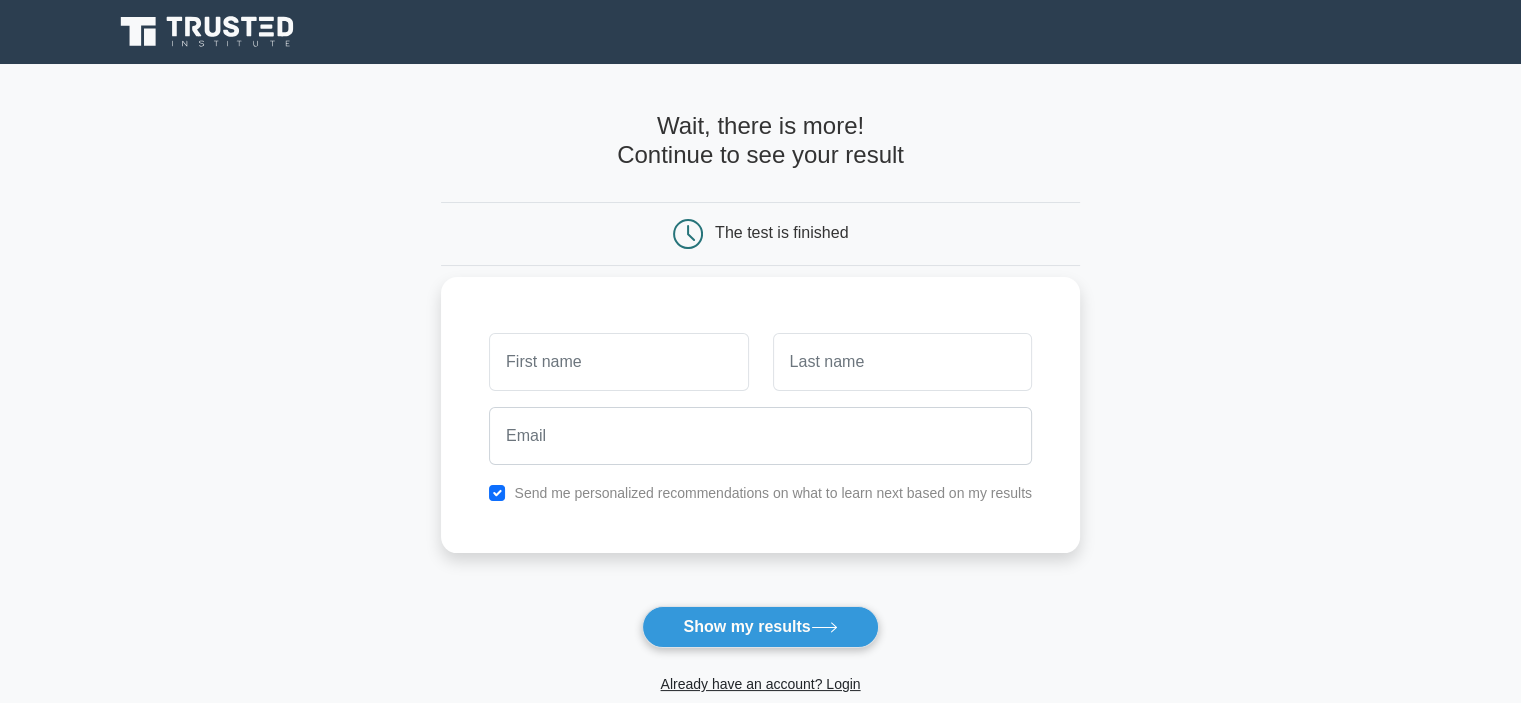 click at bounding box center (618, 362) 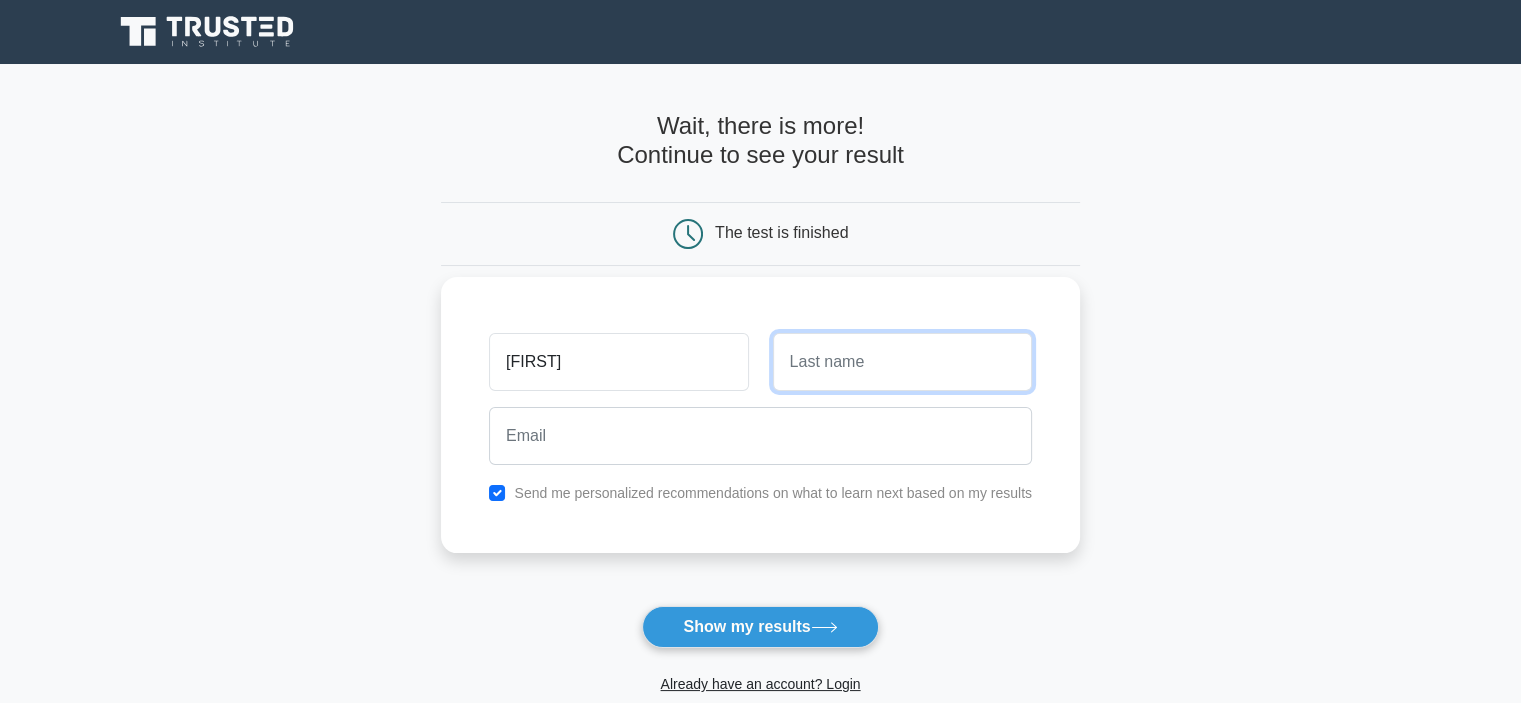 click at bounding box center [902, 362] 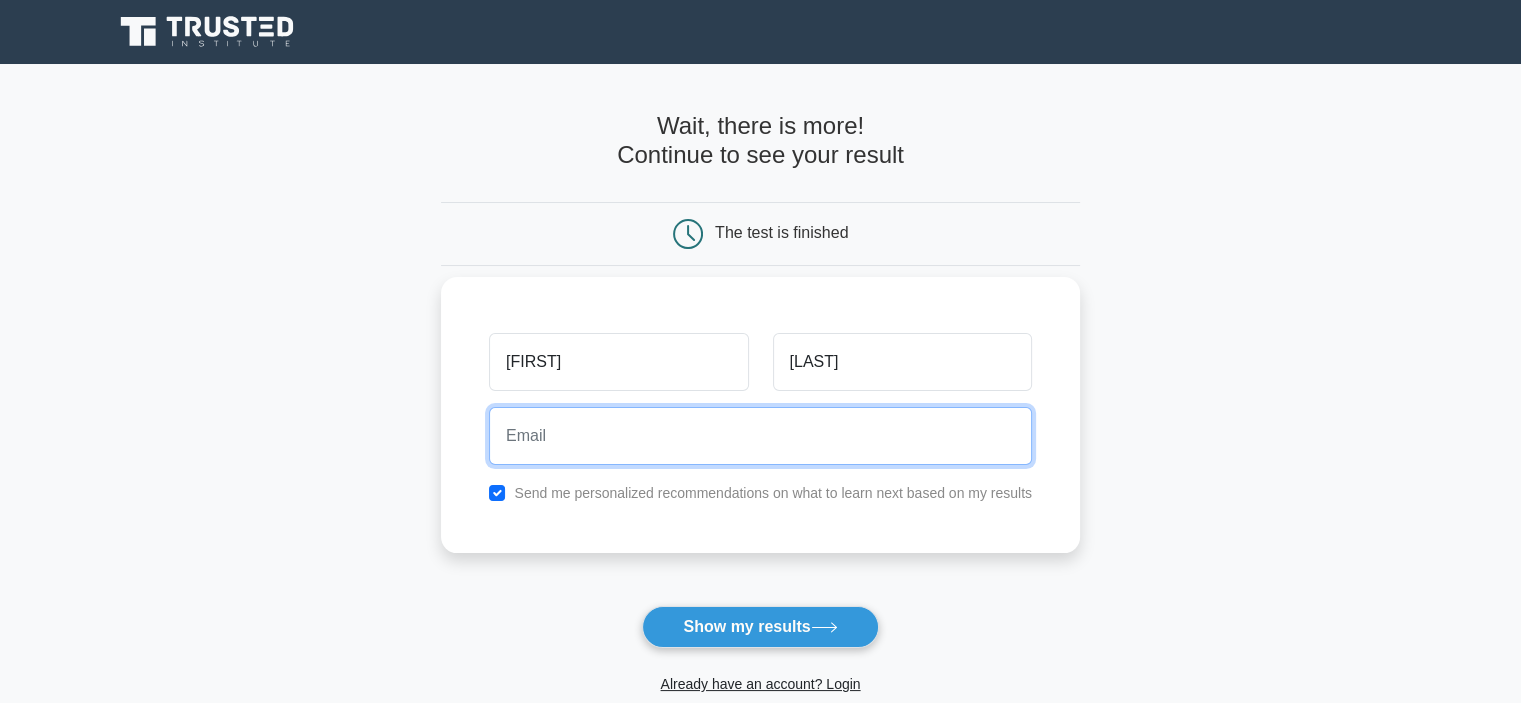 click at bounding box center [760, 436] 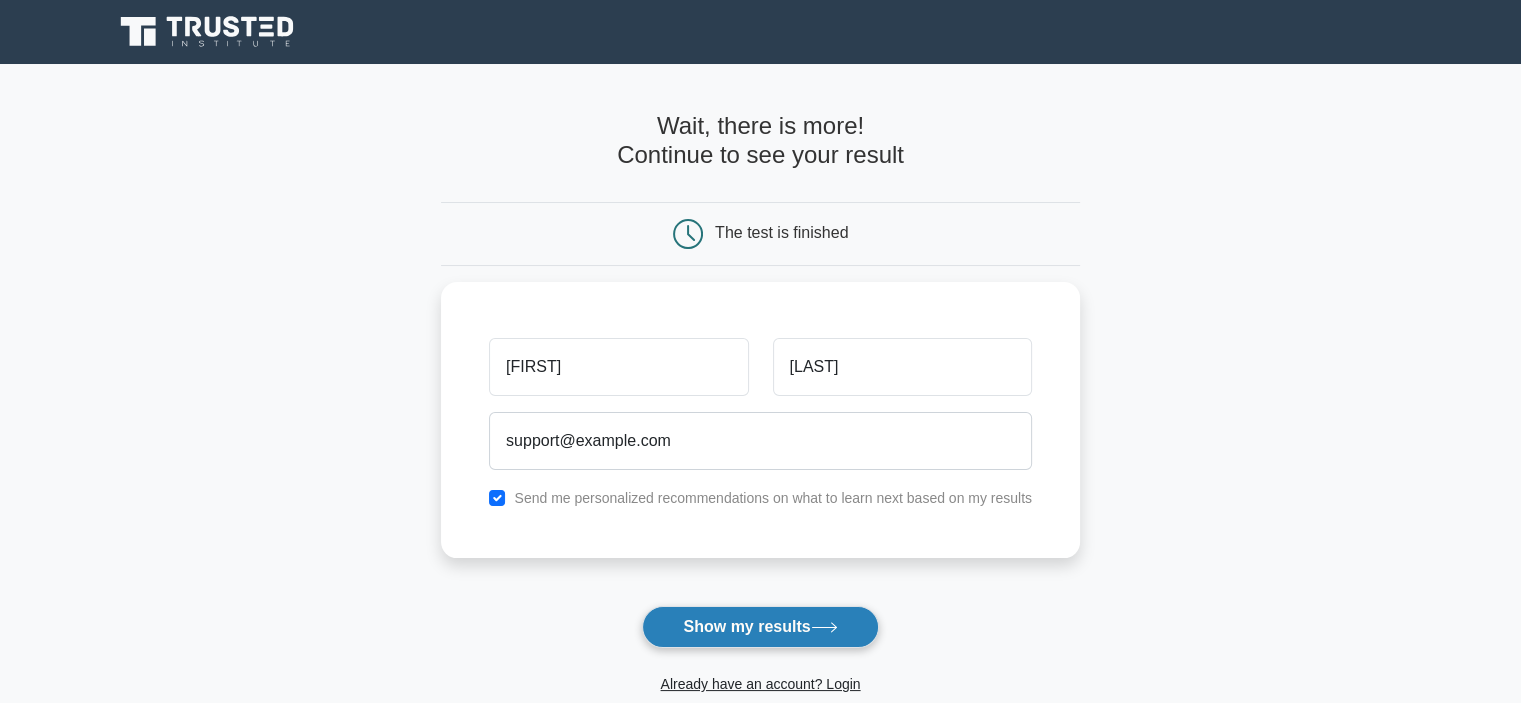 click on "Show my results" at bounding box center [760, 627] 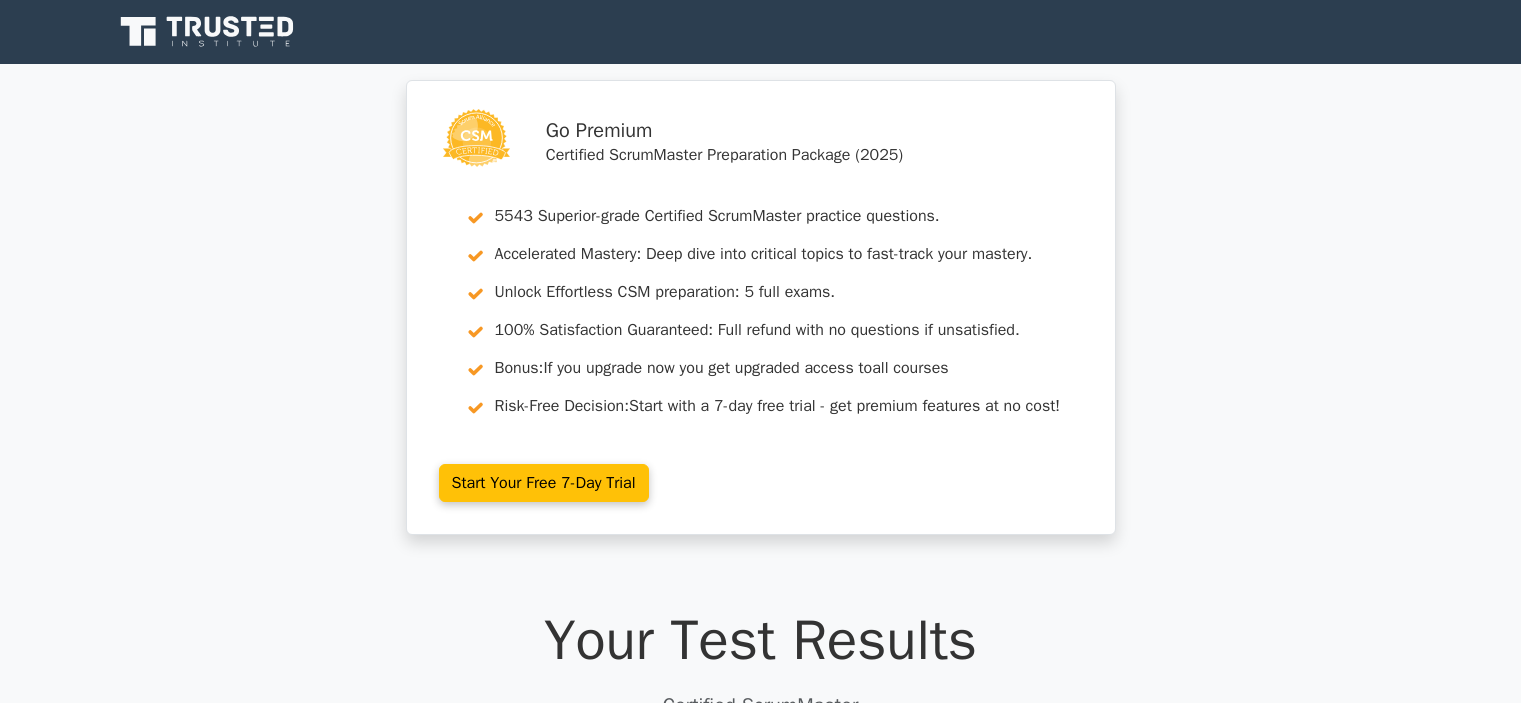 scroll, scrollTop: 0, scrollLeft: 0, axis: both 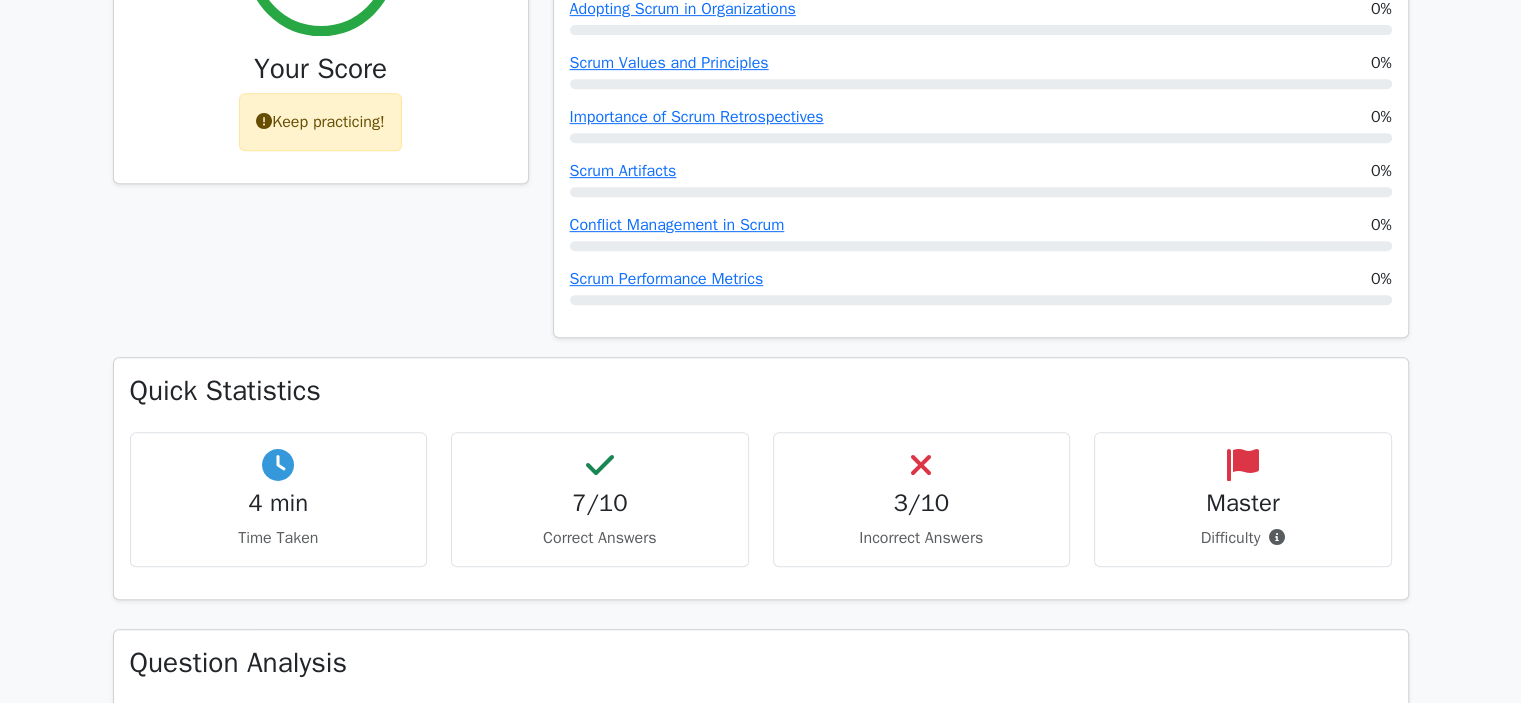 click on "3/10" at bounding box center [922, 503] 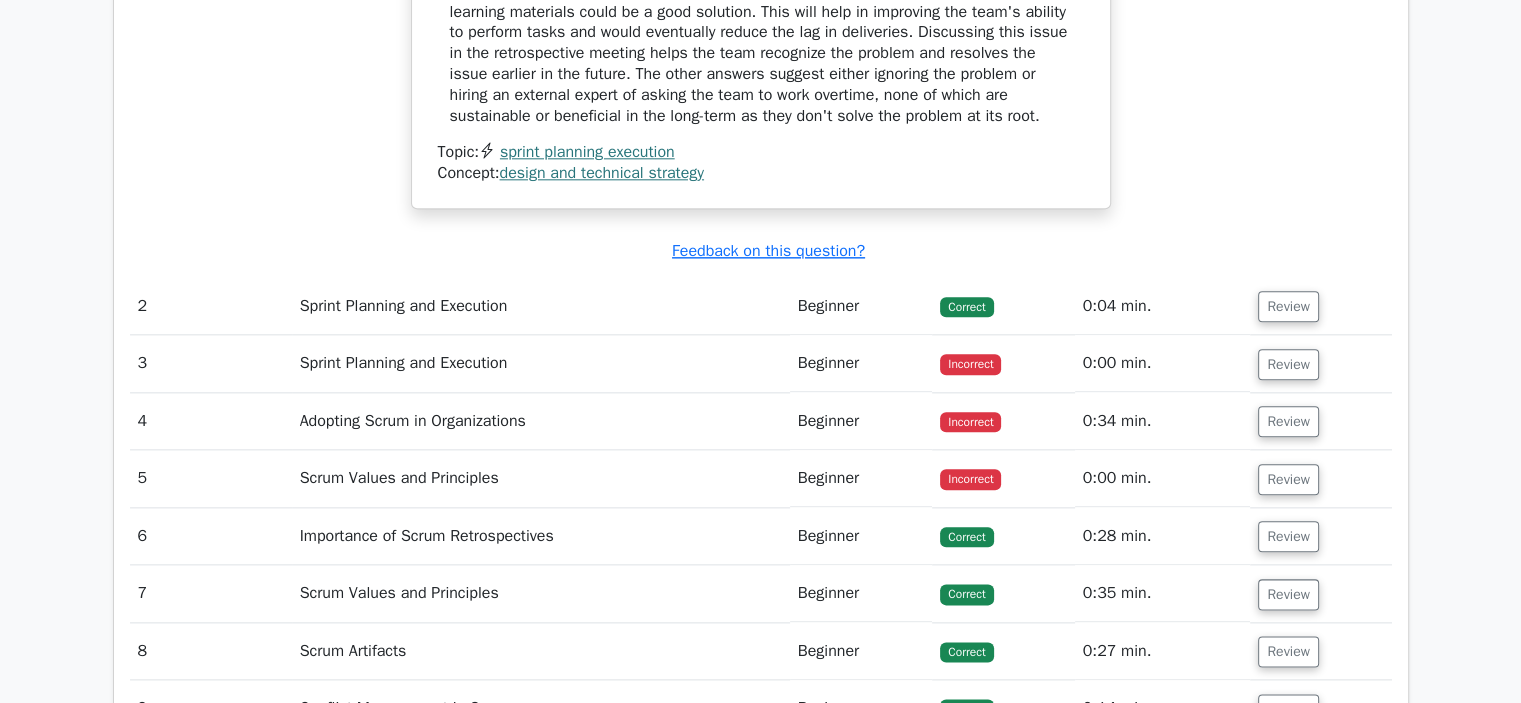 scroll, scrollTop: 2300, scrollLeft: 0, axis: vertical 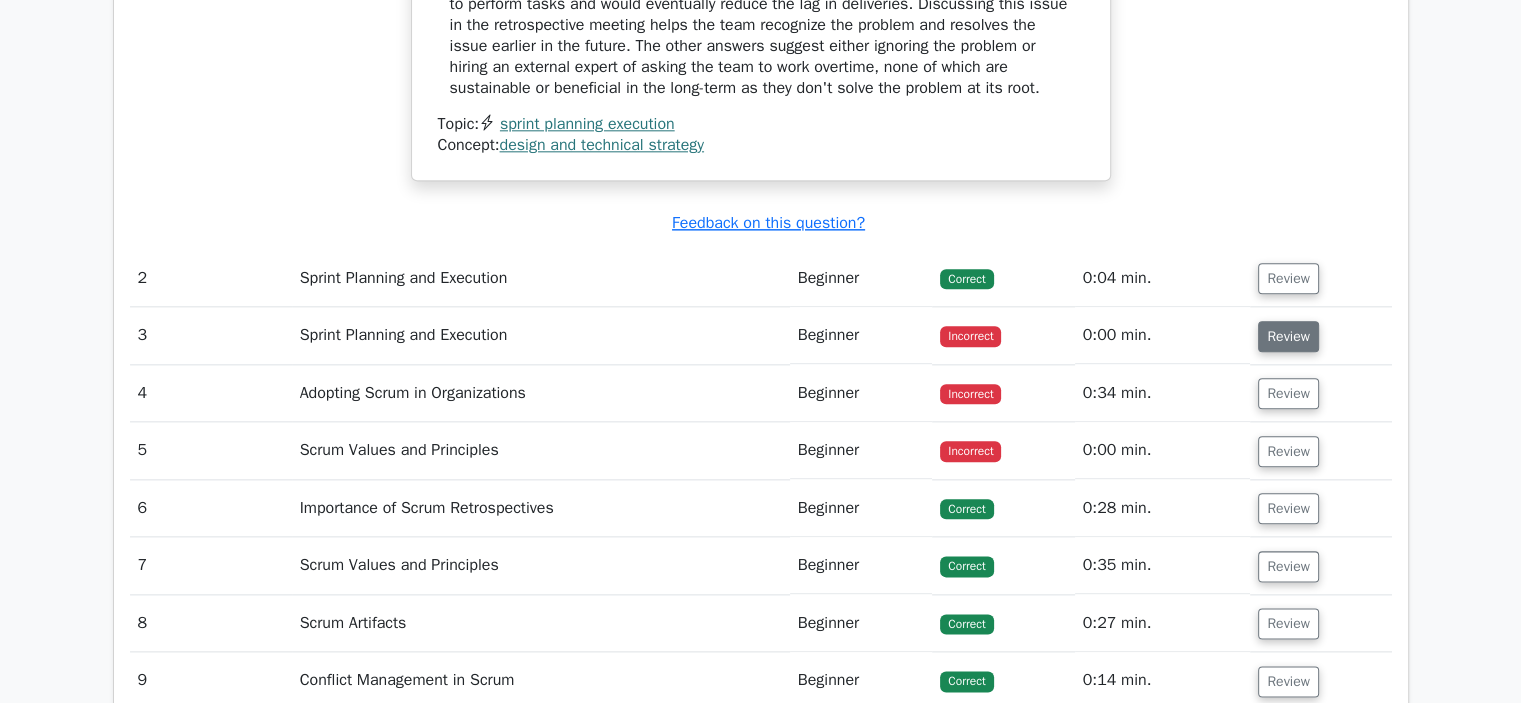 click on "Review" at bounding box center (1288, 336) 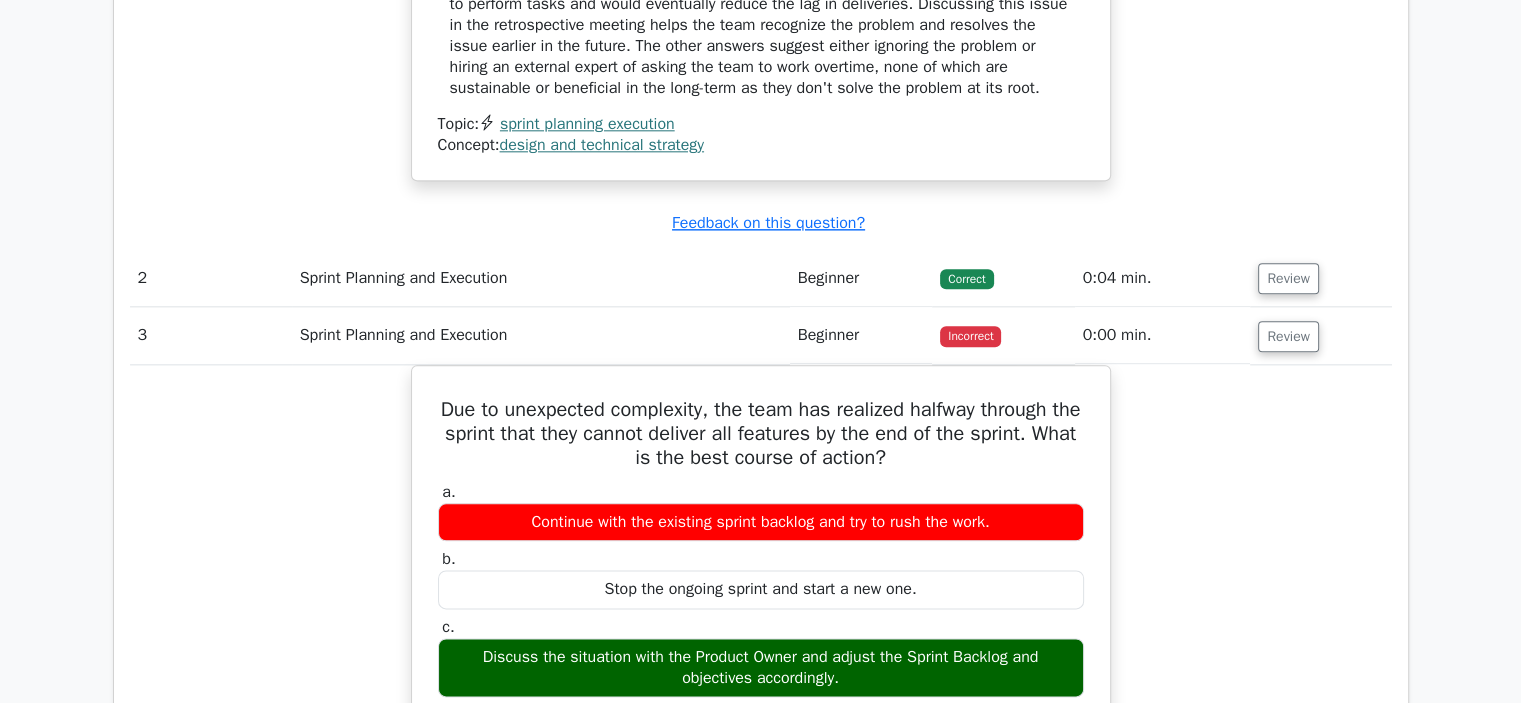 scroll, scrollTop: 1900, scrollLeft: 0, axis: vertical 